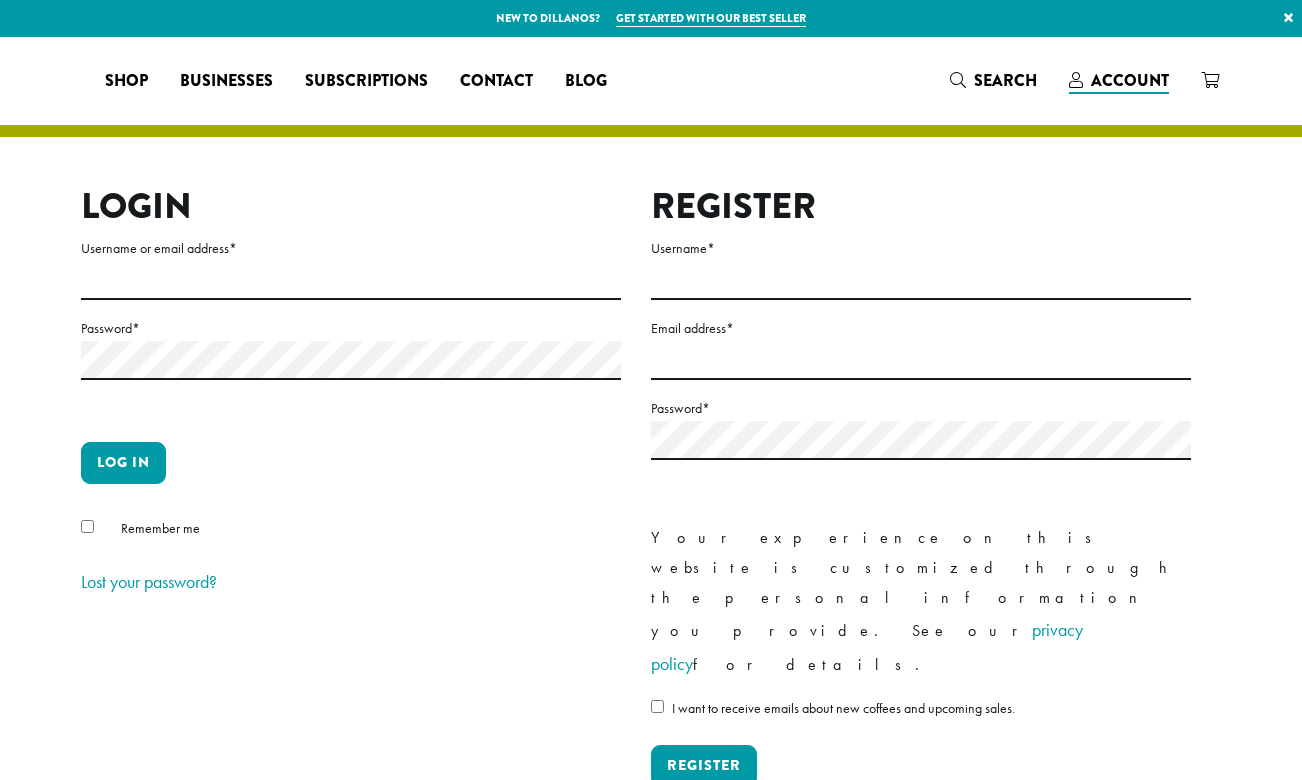 scroll, scrollTop: 8, scrollLeft: 0, axis: vertical 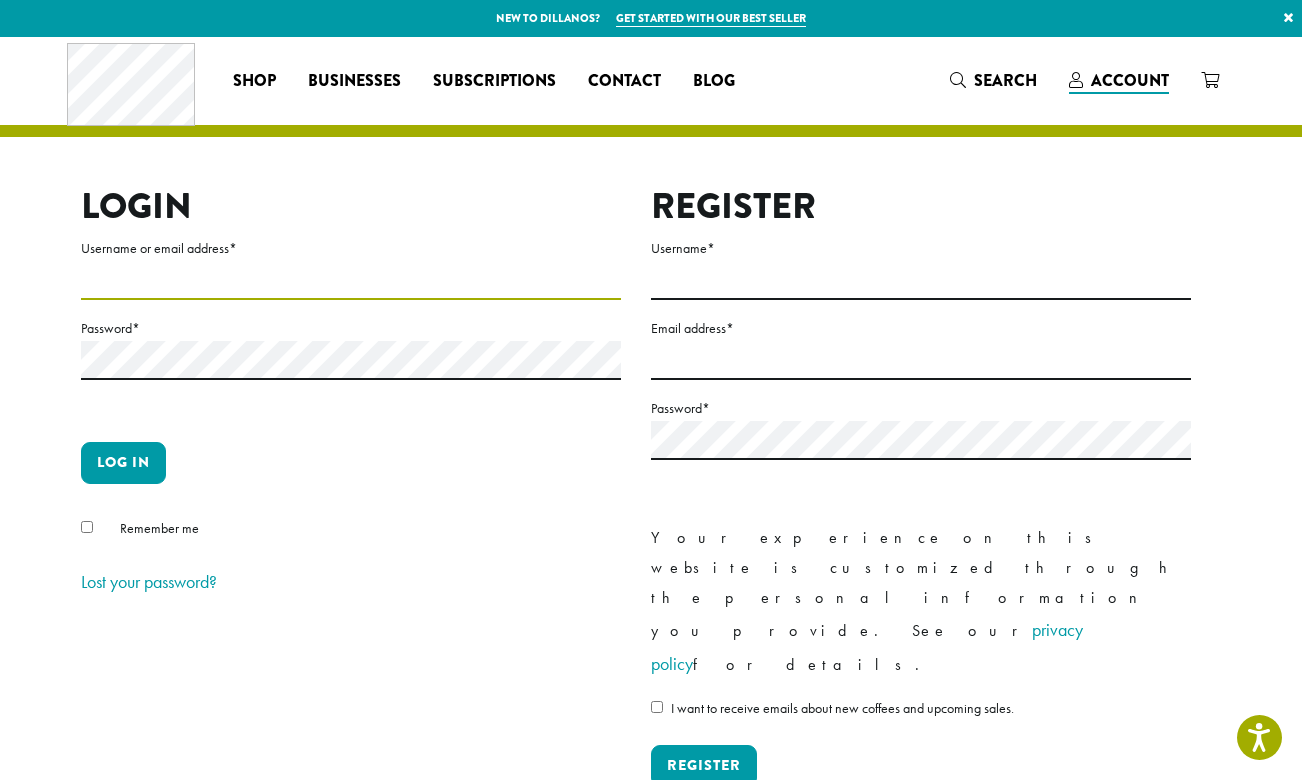 type on "**********" 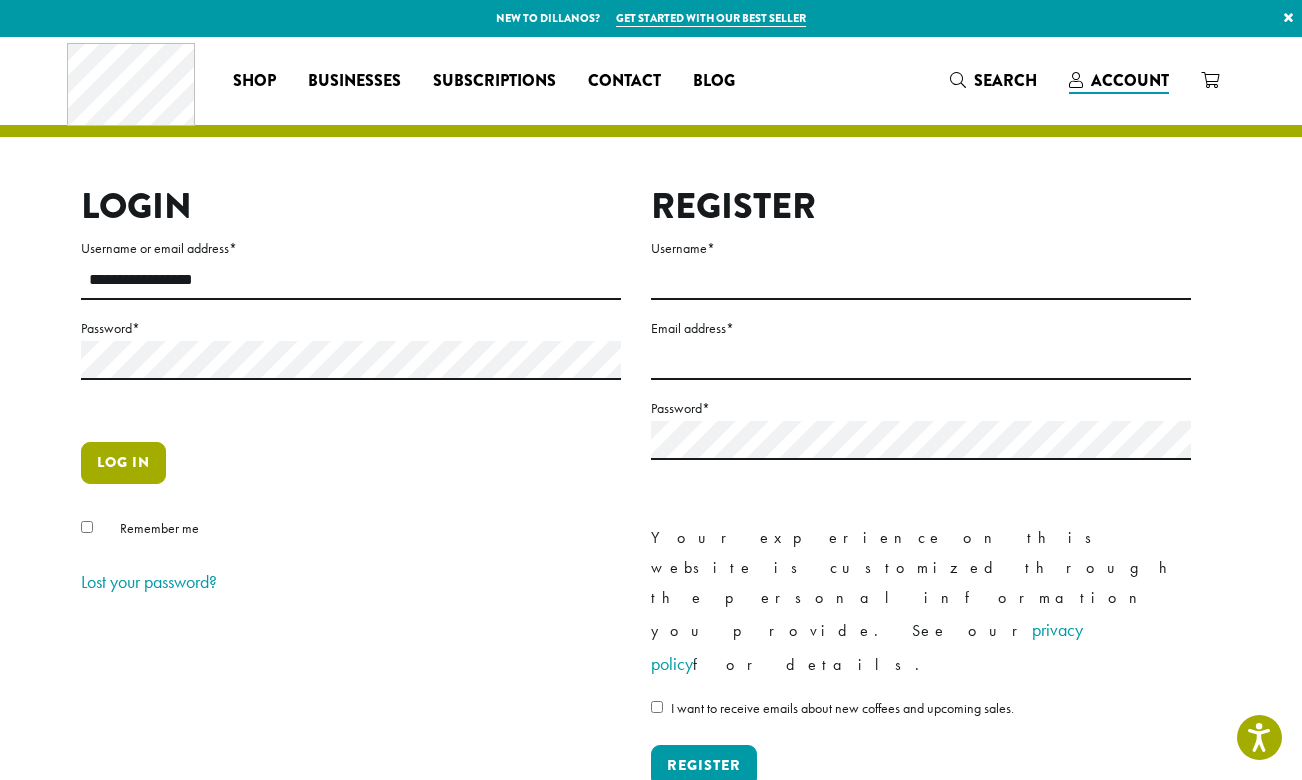 click on "Log in" at bounding box center (123, 463) 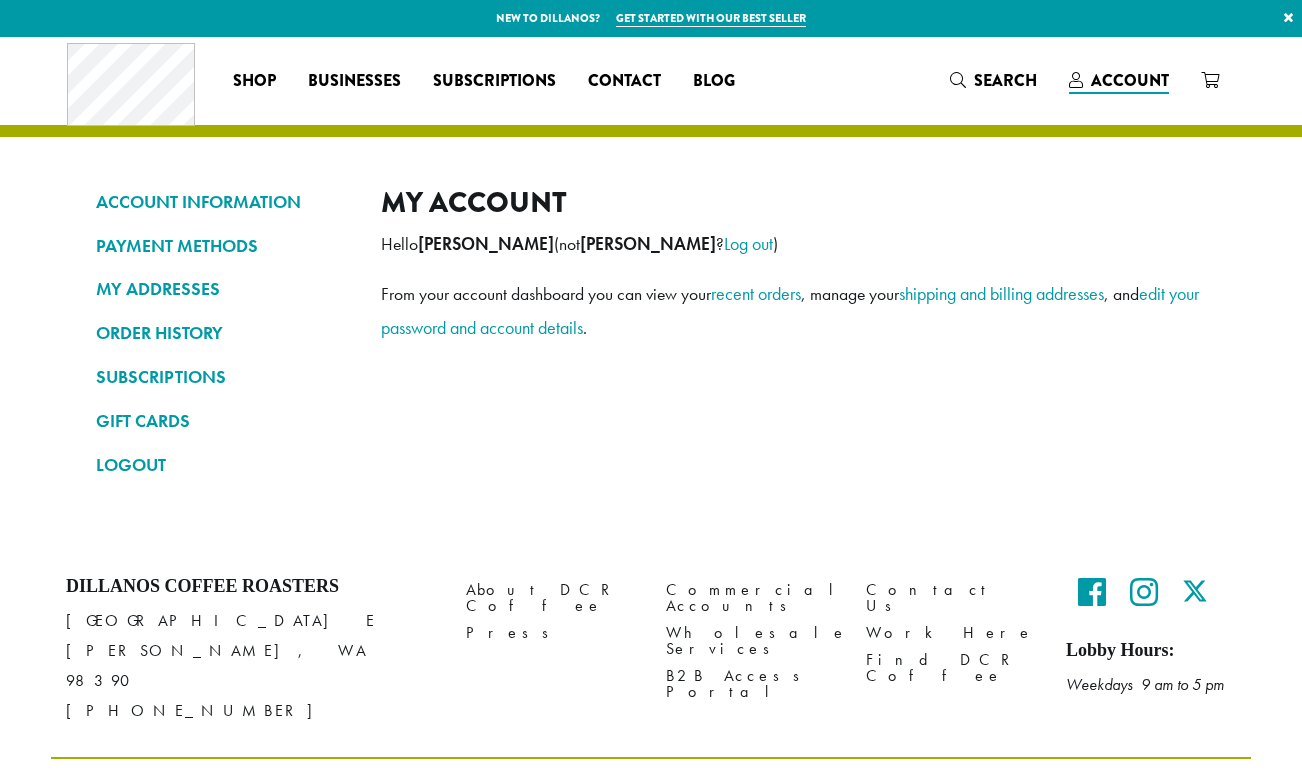scroll, scrollTop: 0, scrollLeft: 0, axis: both 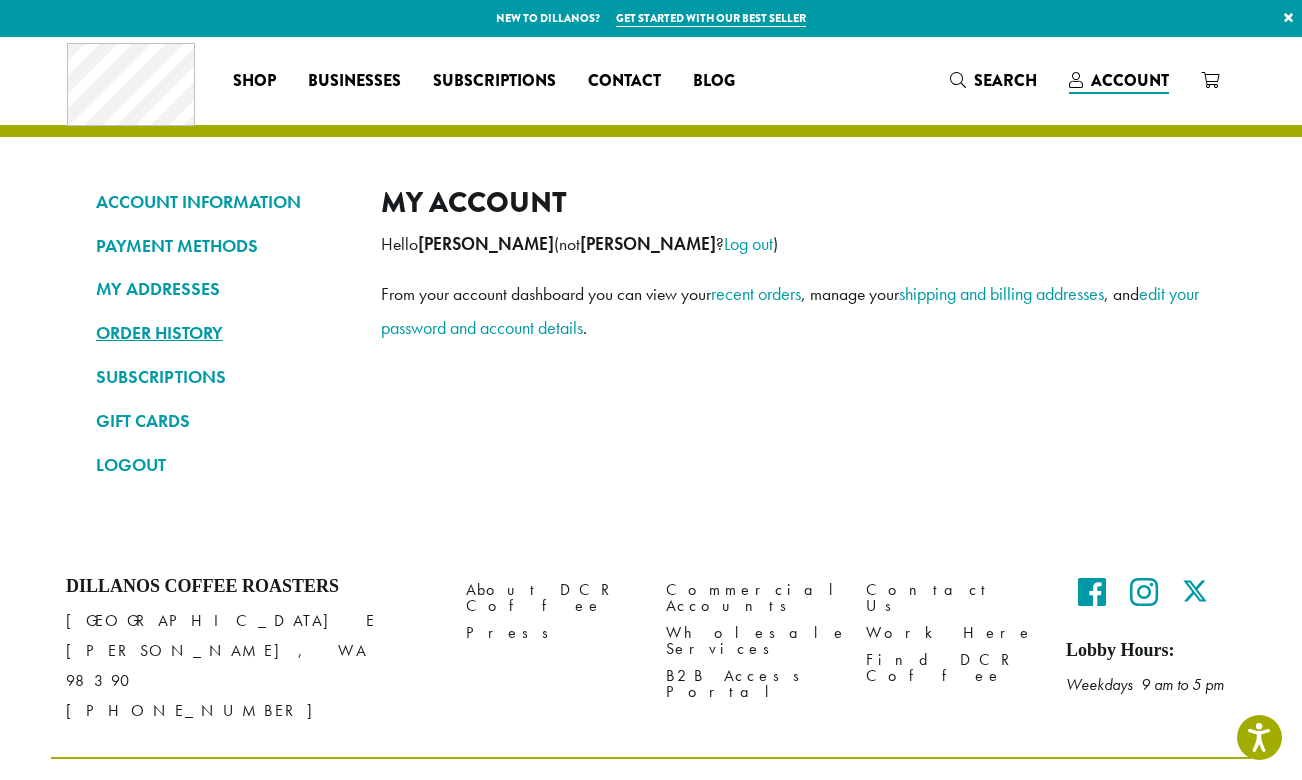 click on "ORDER HISTORY" at bounding box center [223, 333] 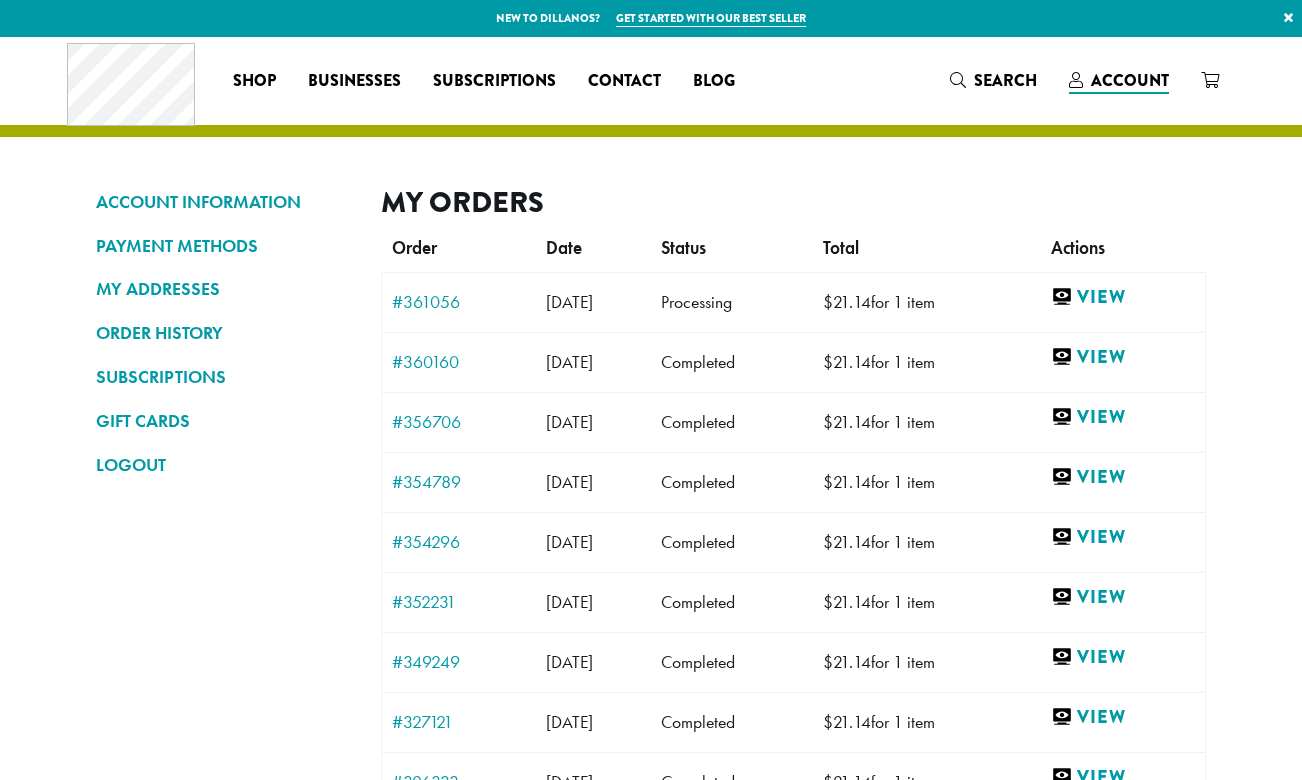 scroll, scrollTop: 0, scrollLeft: 0, axis: both 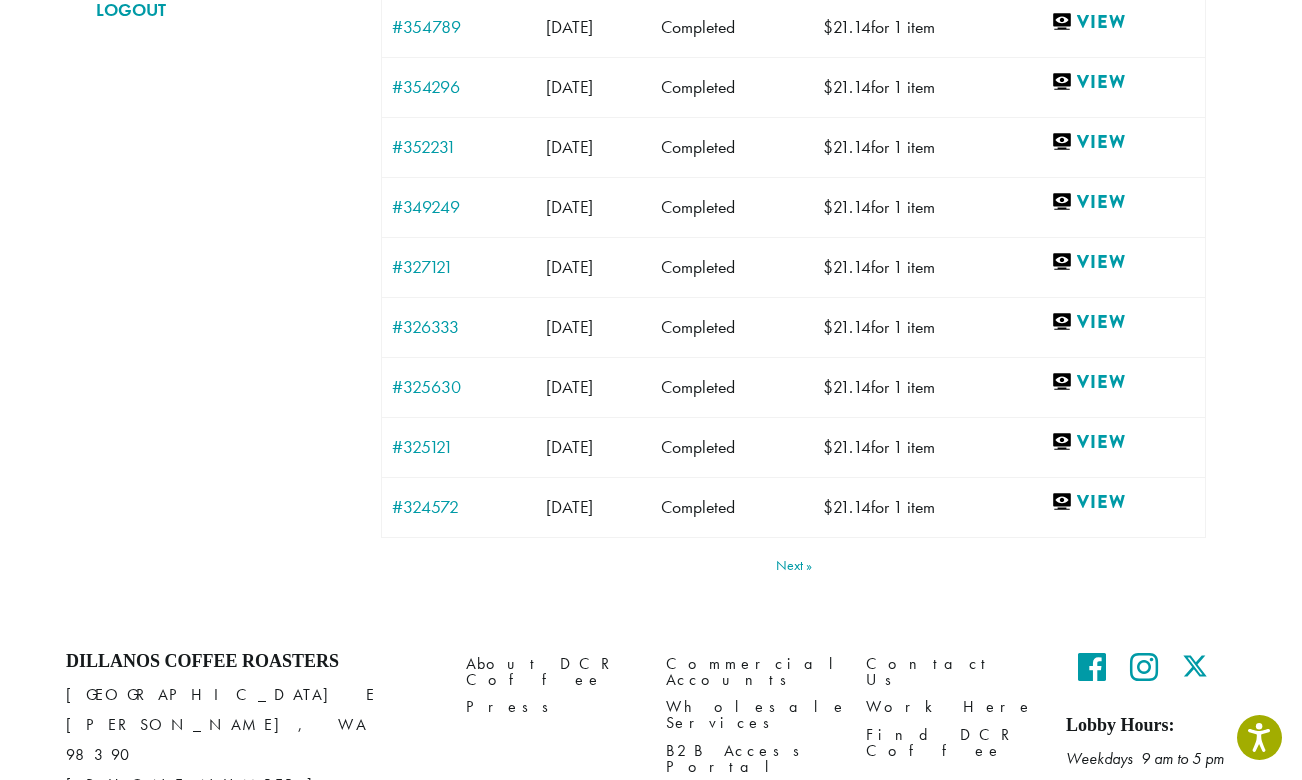 click on "Next" at bounding box center [794, 565] 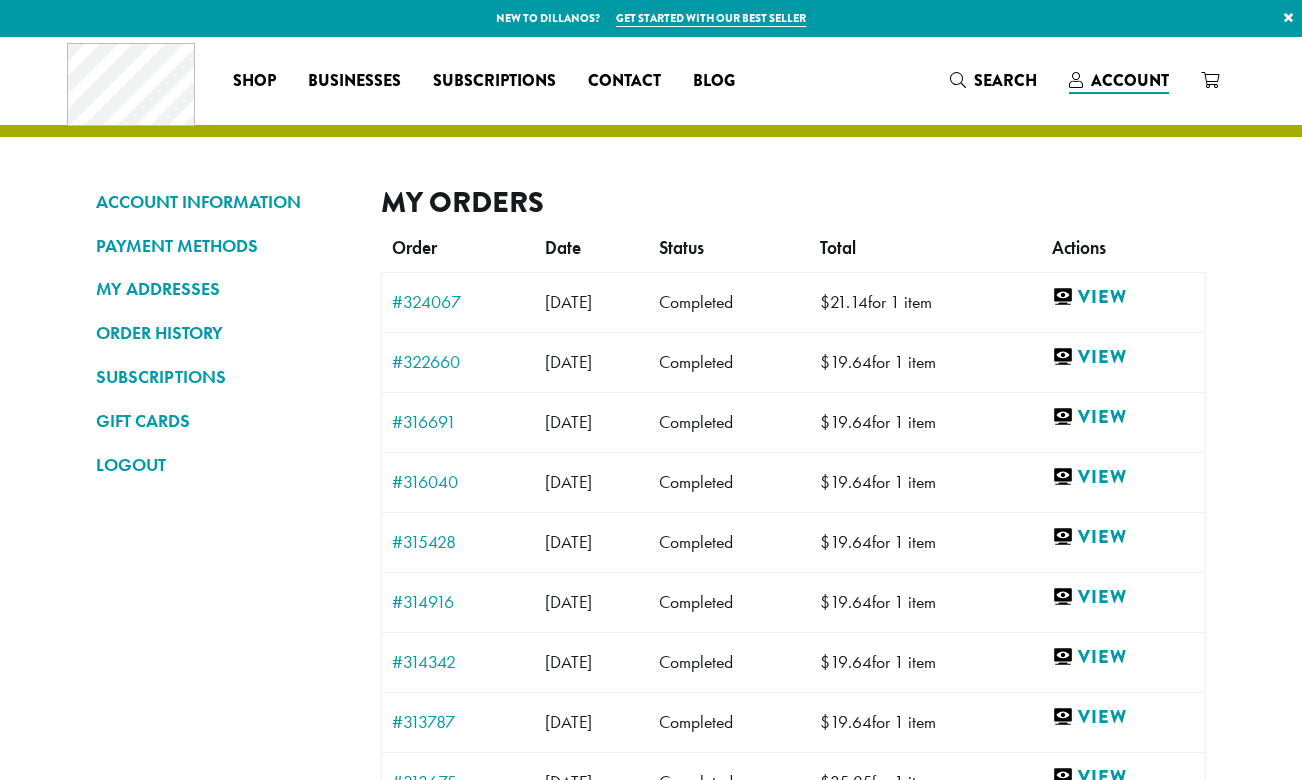 scroll, scrollTop: 31, scrollLeft: 0, axis: vertical 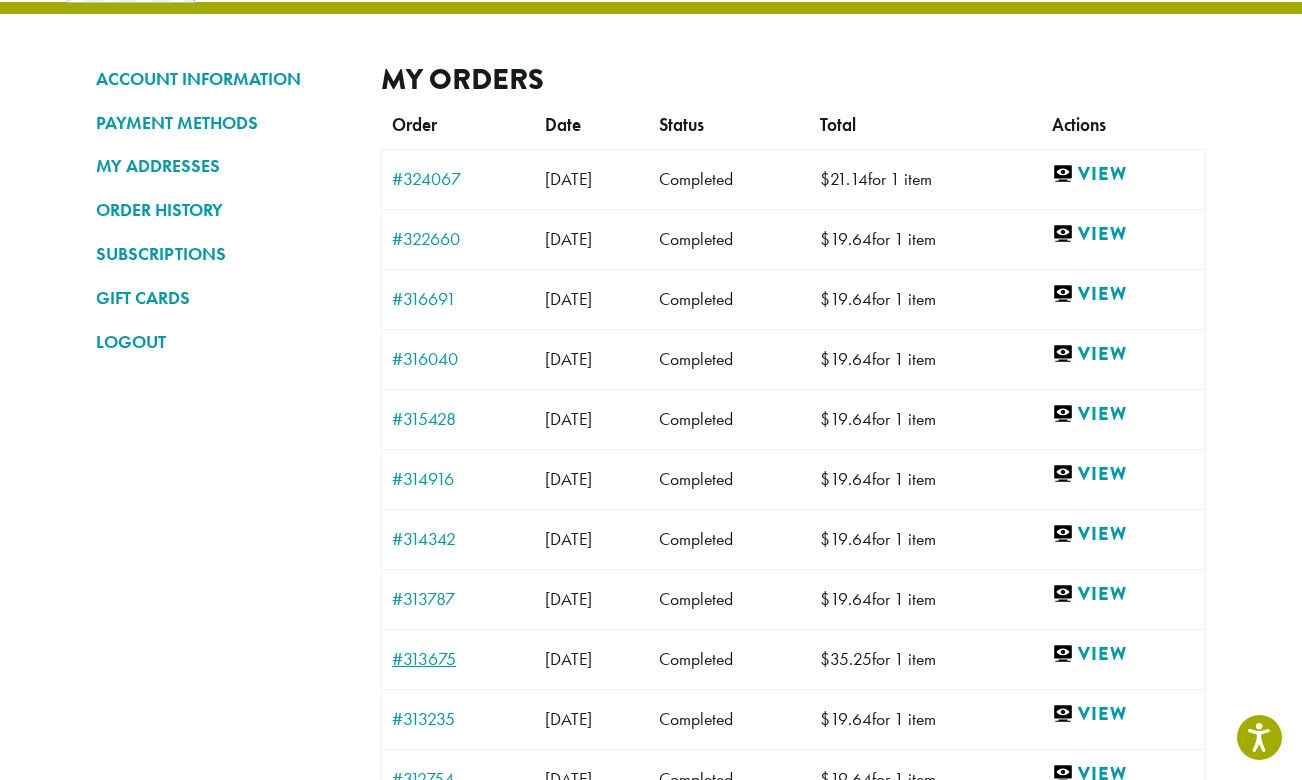 click on "#313675" at bounding box center [458, 659] 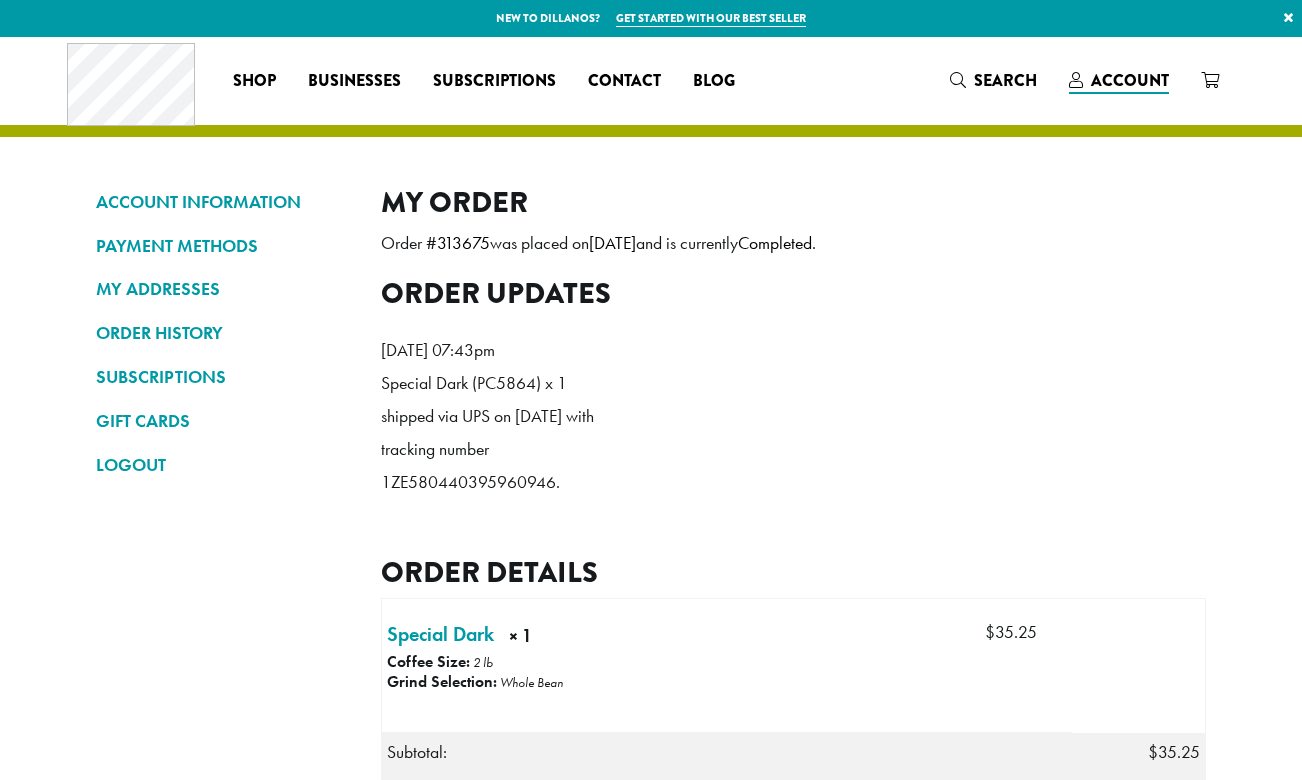 scroll, scrollTop: 0, scrollLeft: 0, axis: both 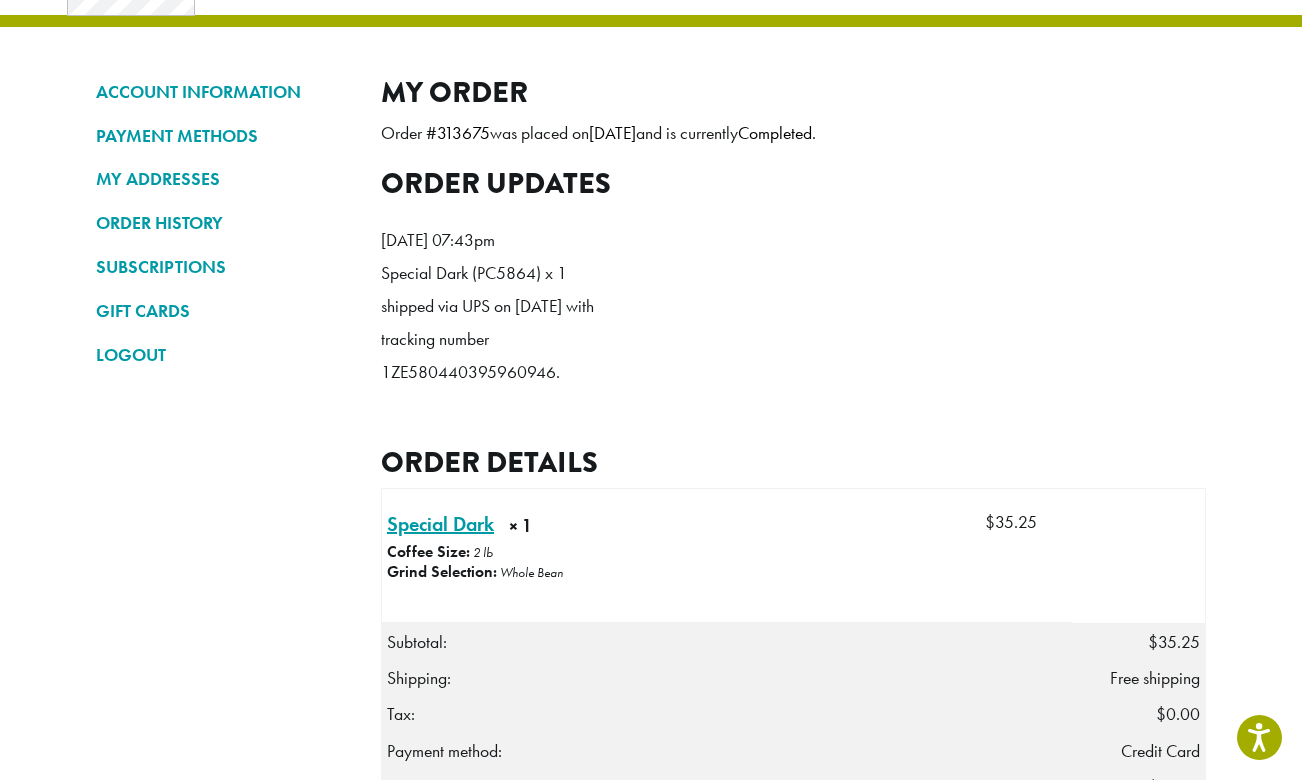 click on "Special Dark  × 1" at bounding box center [440, 524] 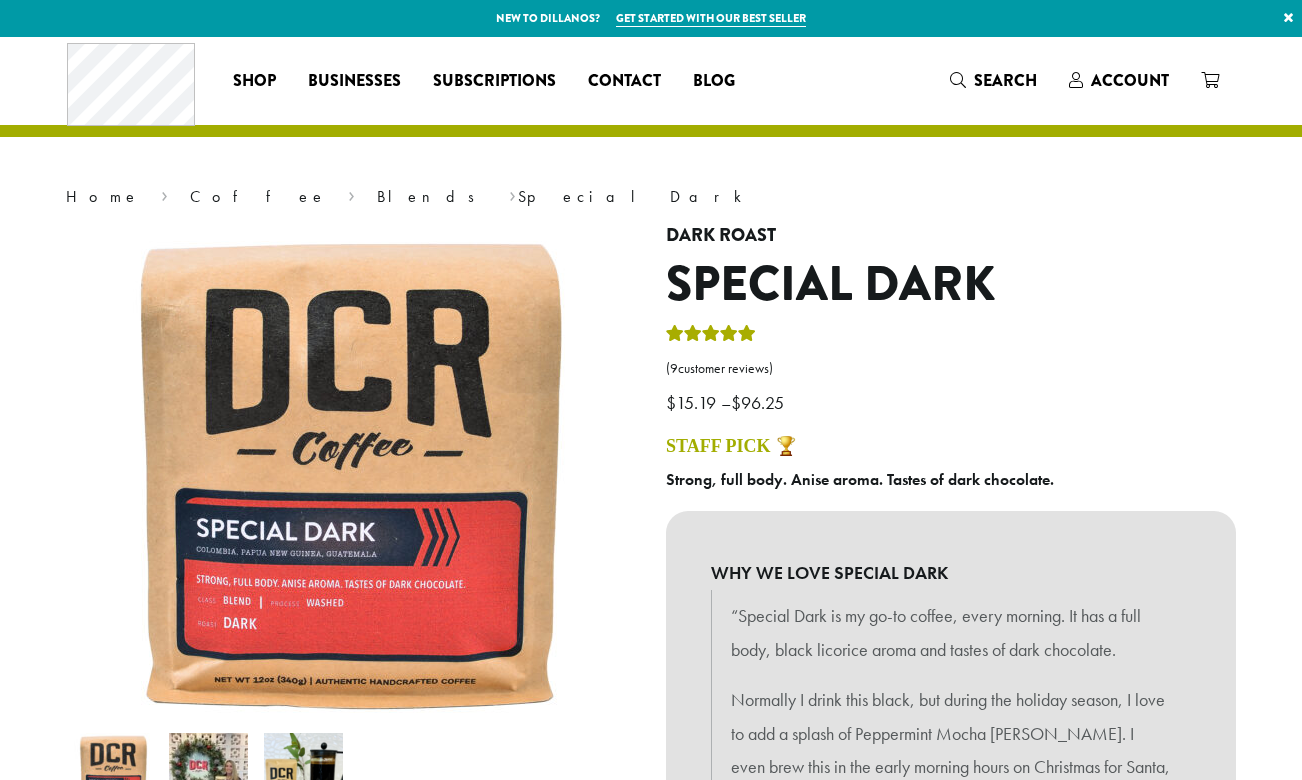 scroll, scrollTop: 0, scrollLeft: 0, axis: both 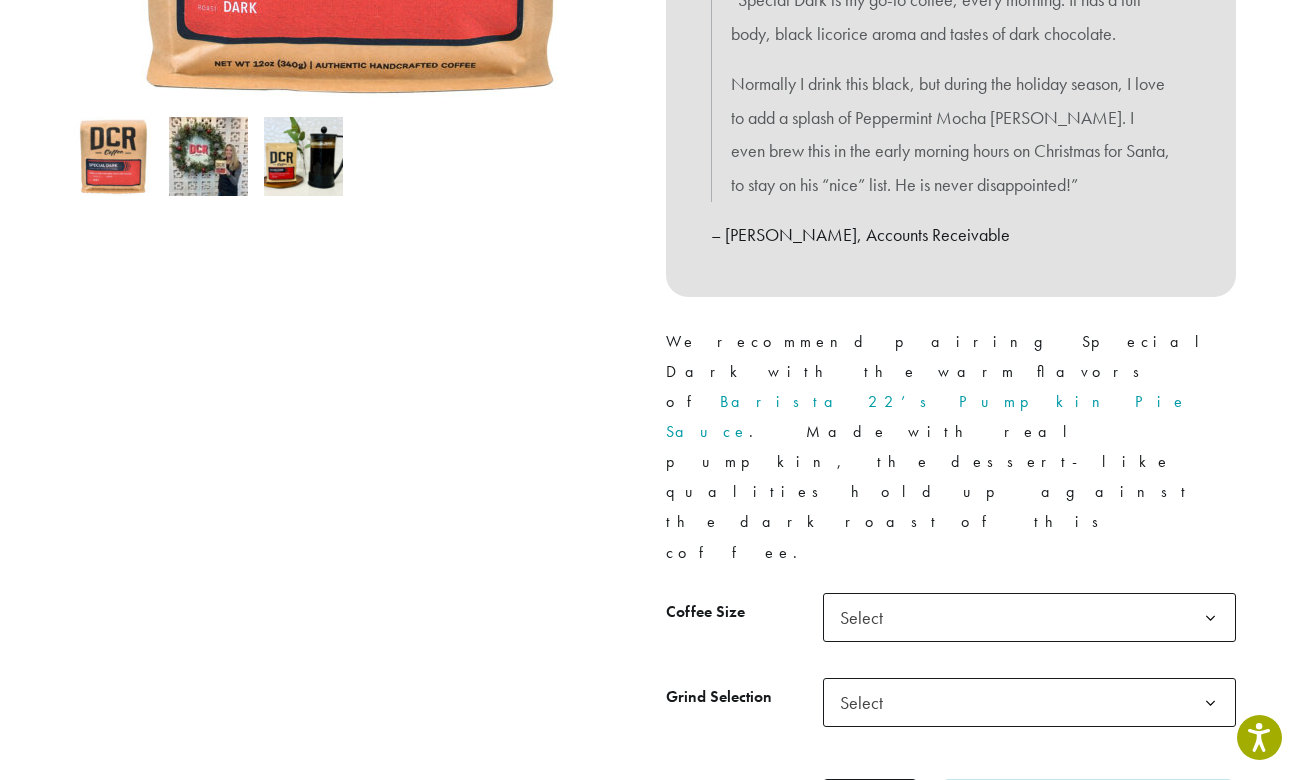 click on "Select" 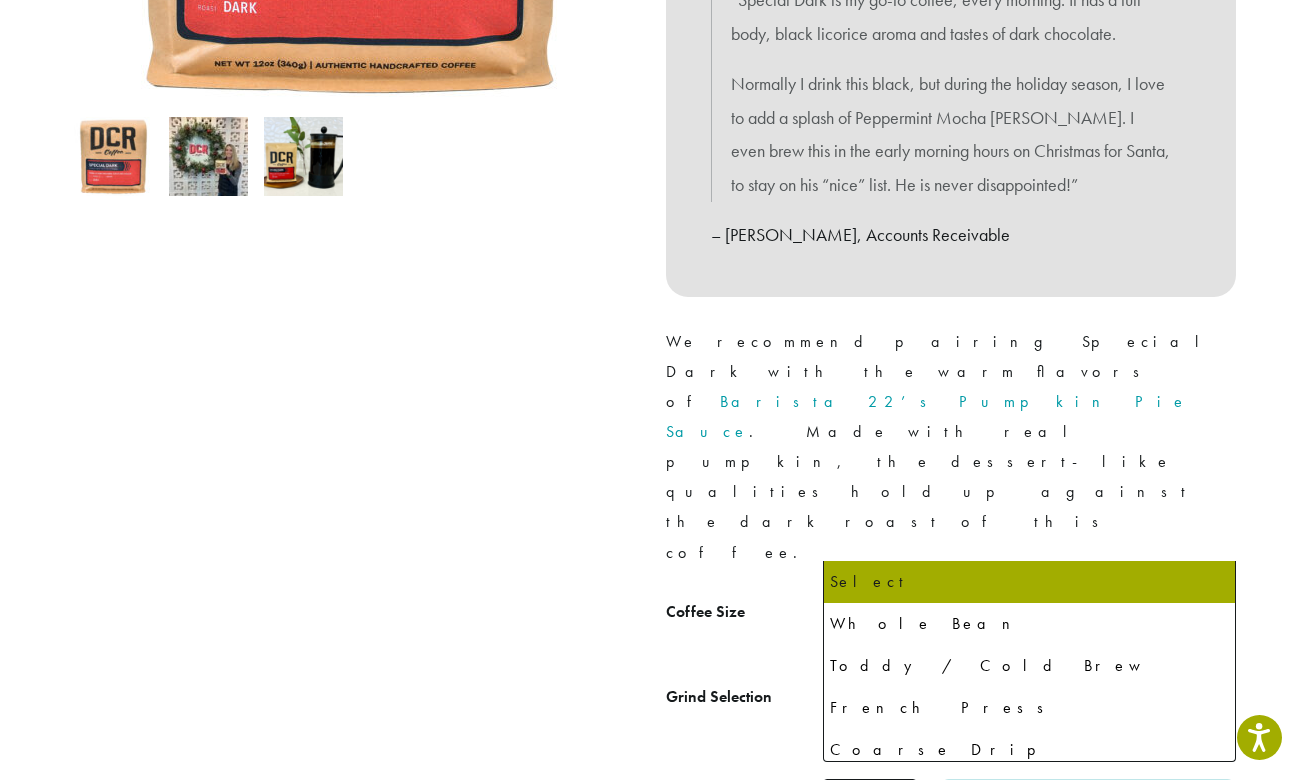 click on "Select" 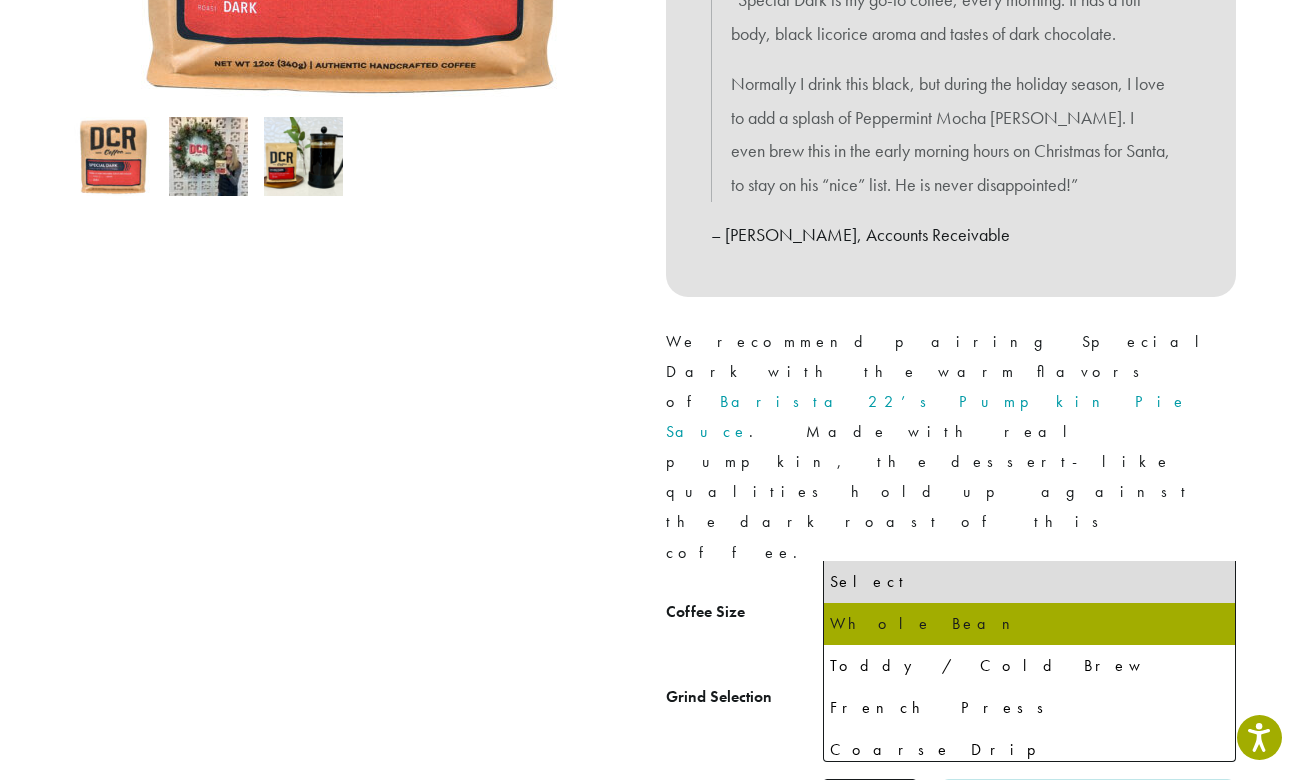 select on "**********" 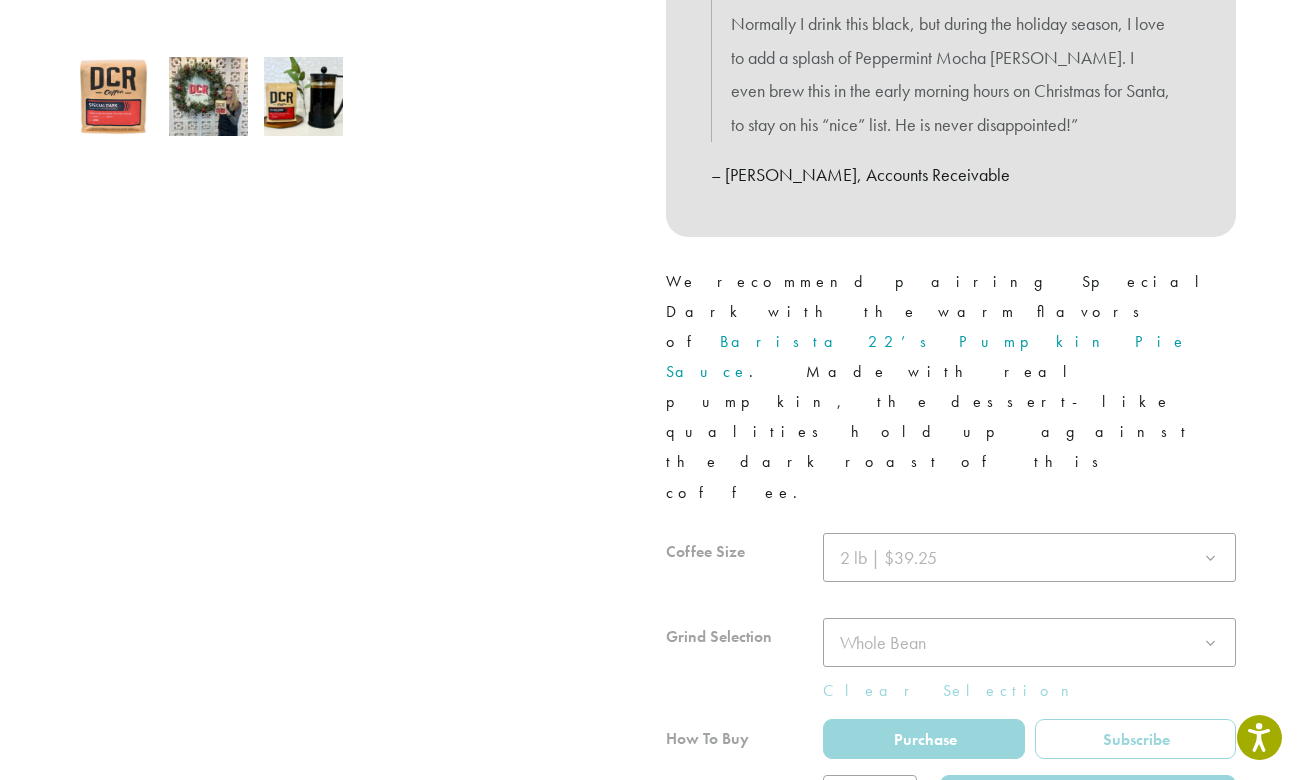 scroll, scrollTop: 687, scrollLeft: 0, axis: vertical 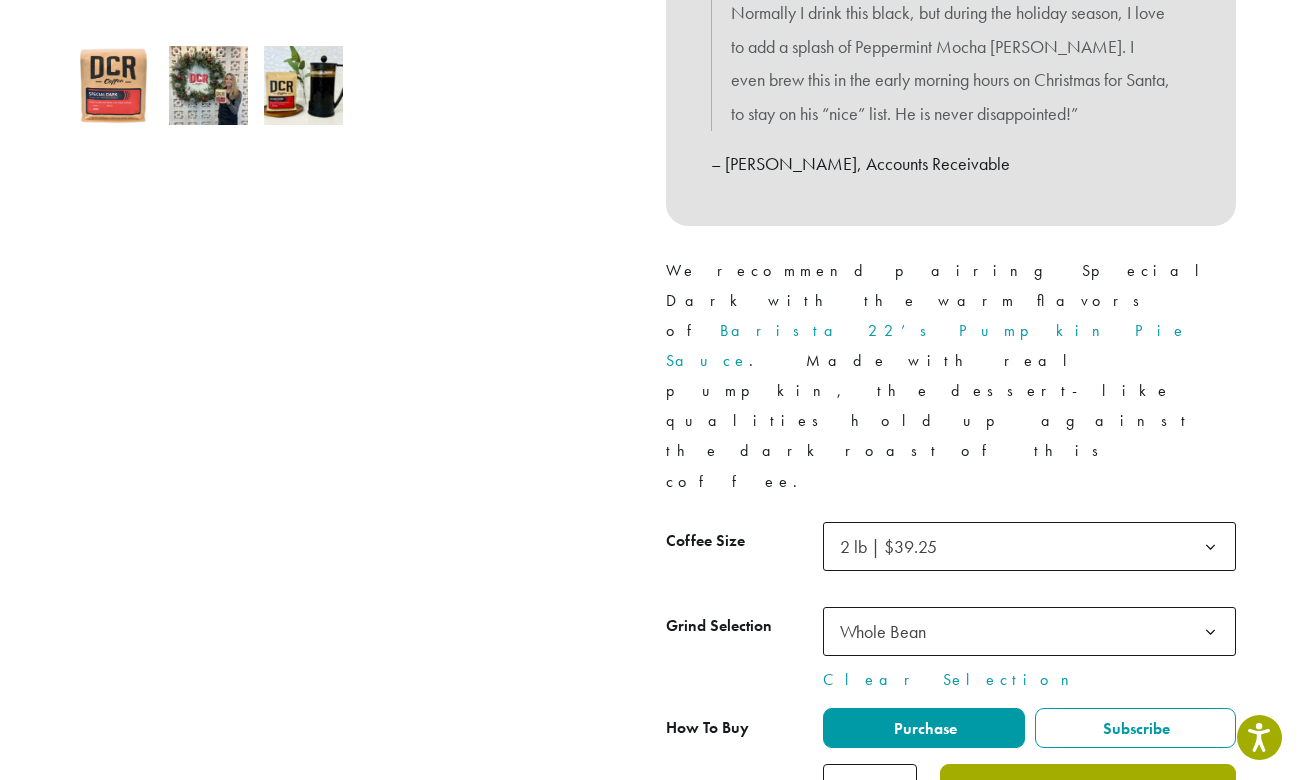 click on "Add to cart" 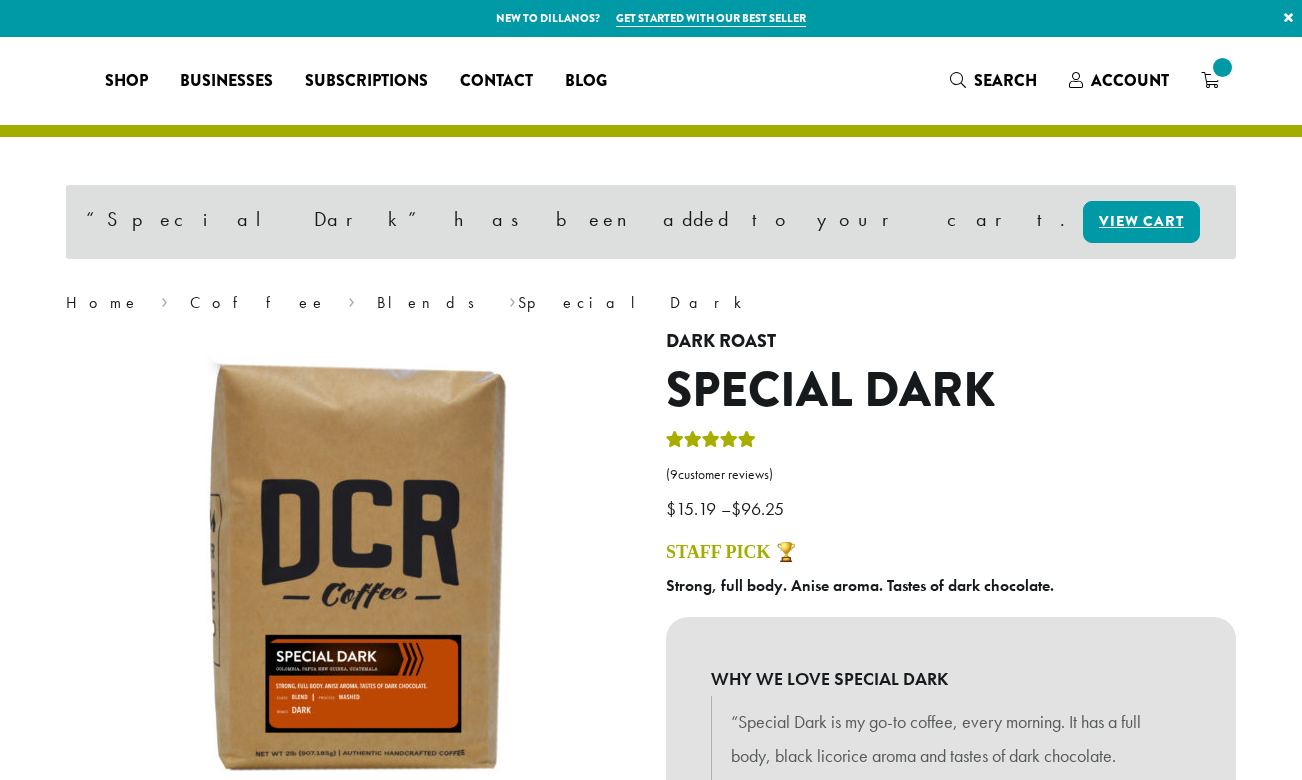 click at bounding box center [1210, 80] 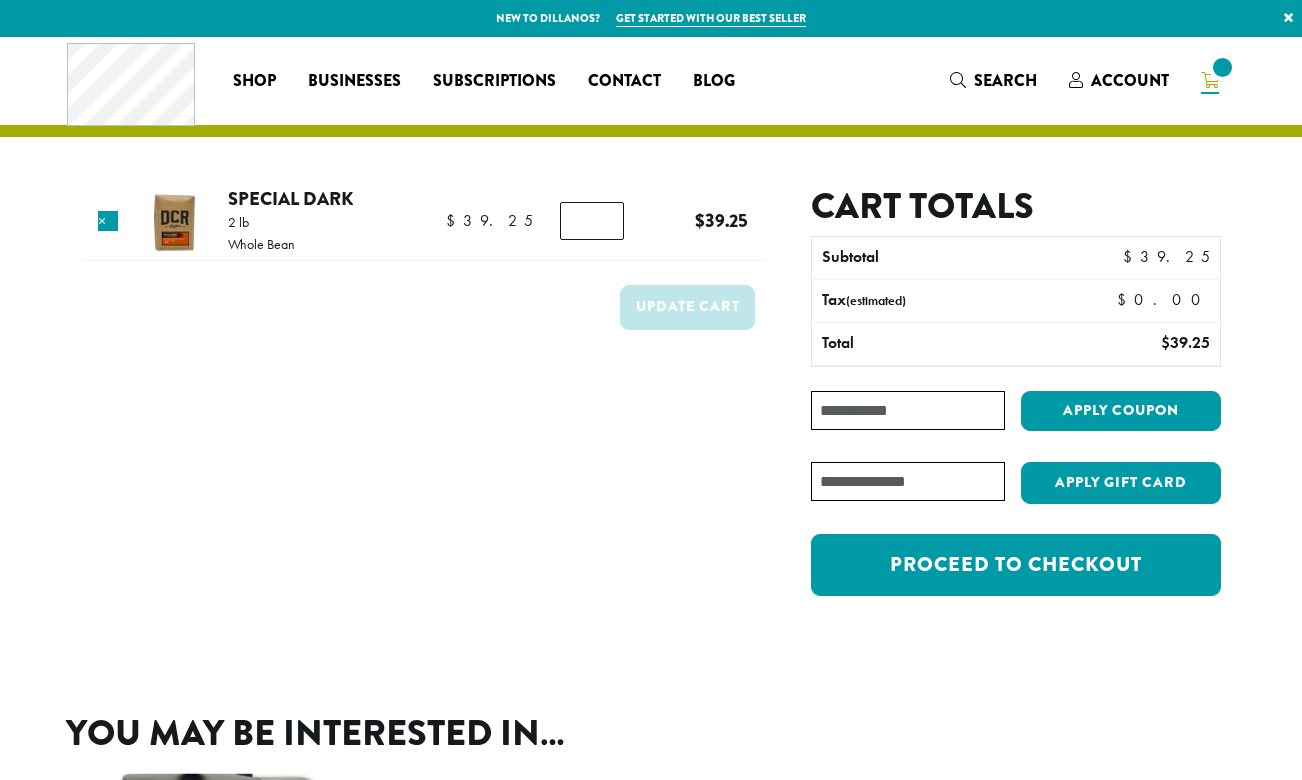scroll, scrollTop: 0, scrollLeft: 0, axis: both 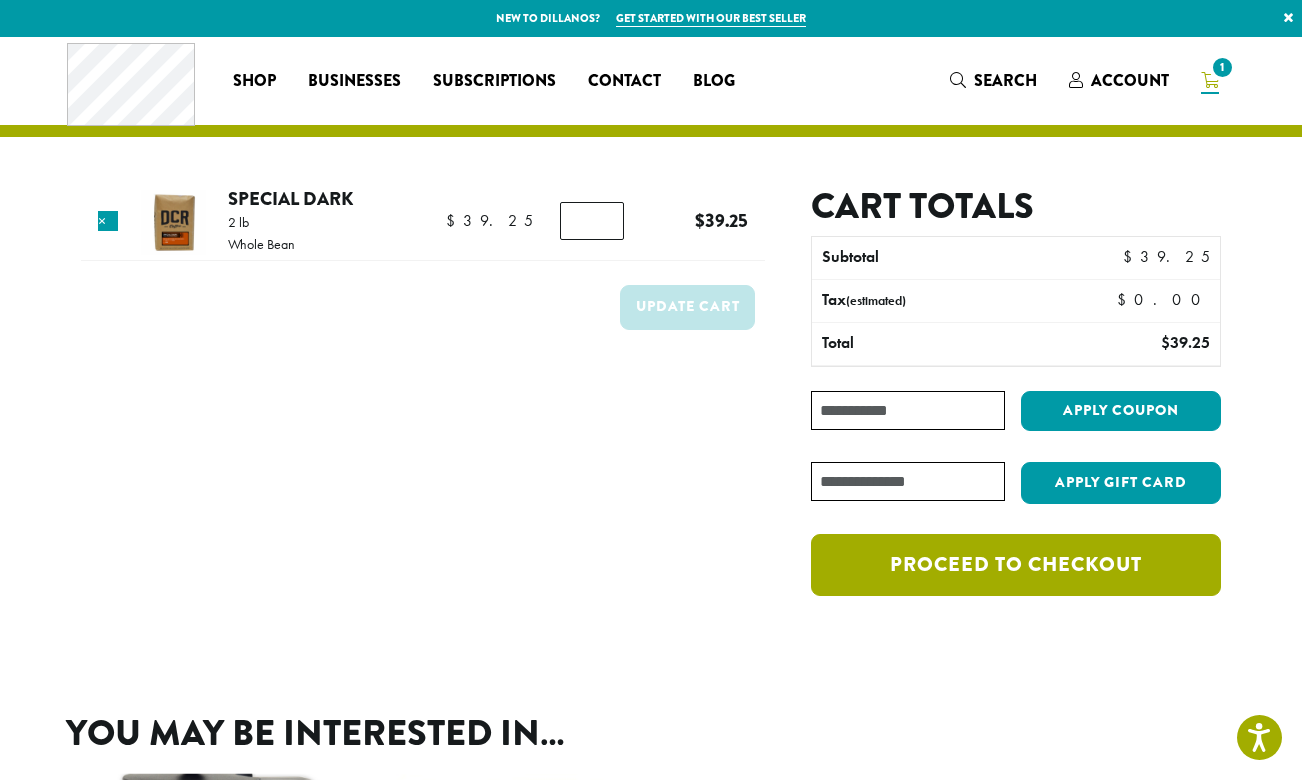 click on "Proceed to checkout" at bounding box center [1016, 565] 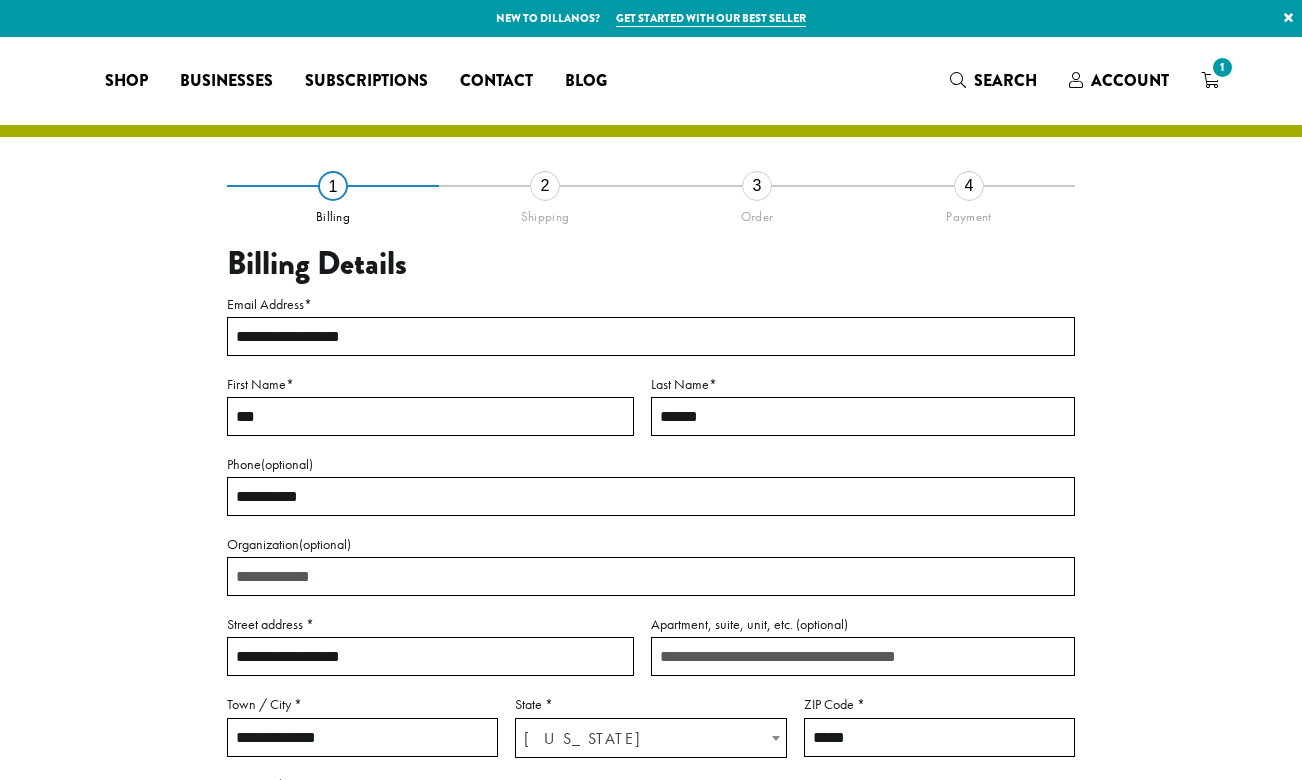 select on "**" 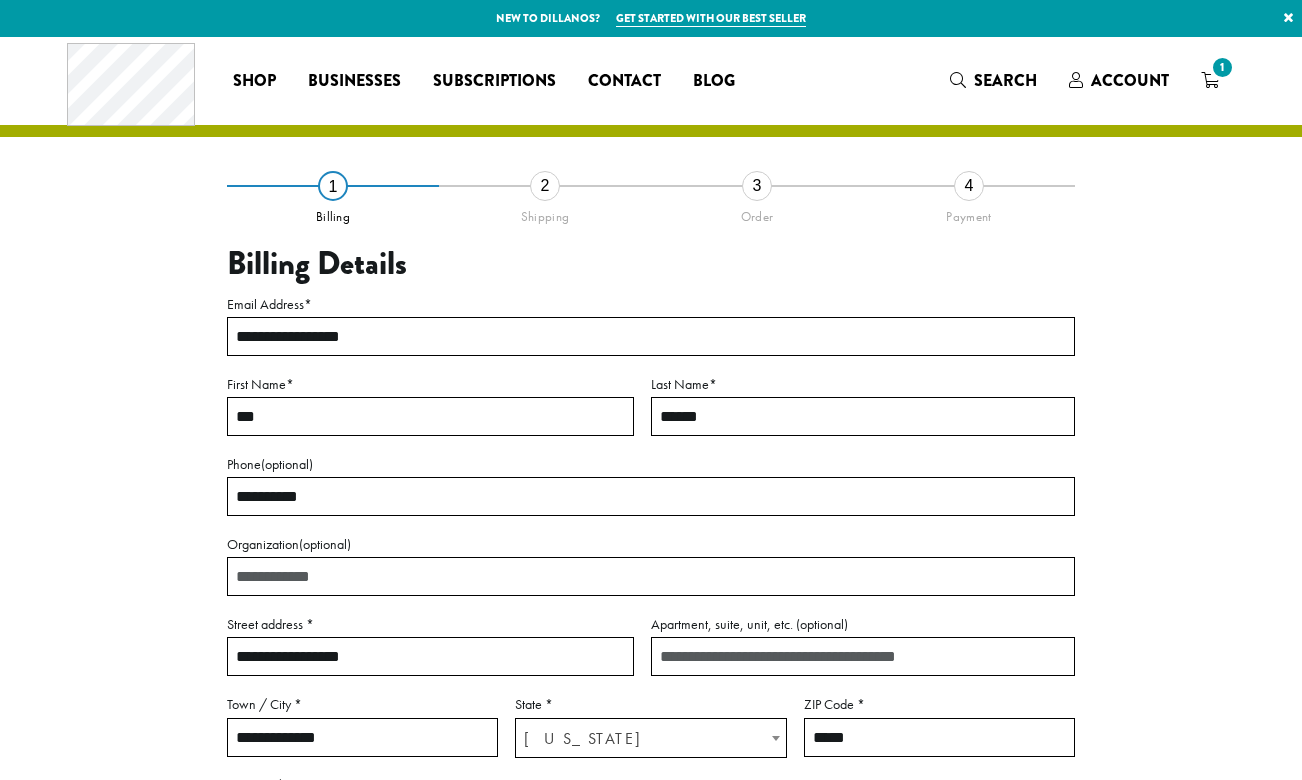 scroll, scrollTop: 0, scrollLeft: 0, axis: both 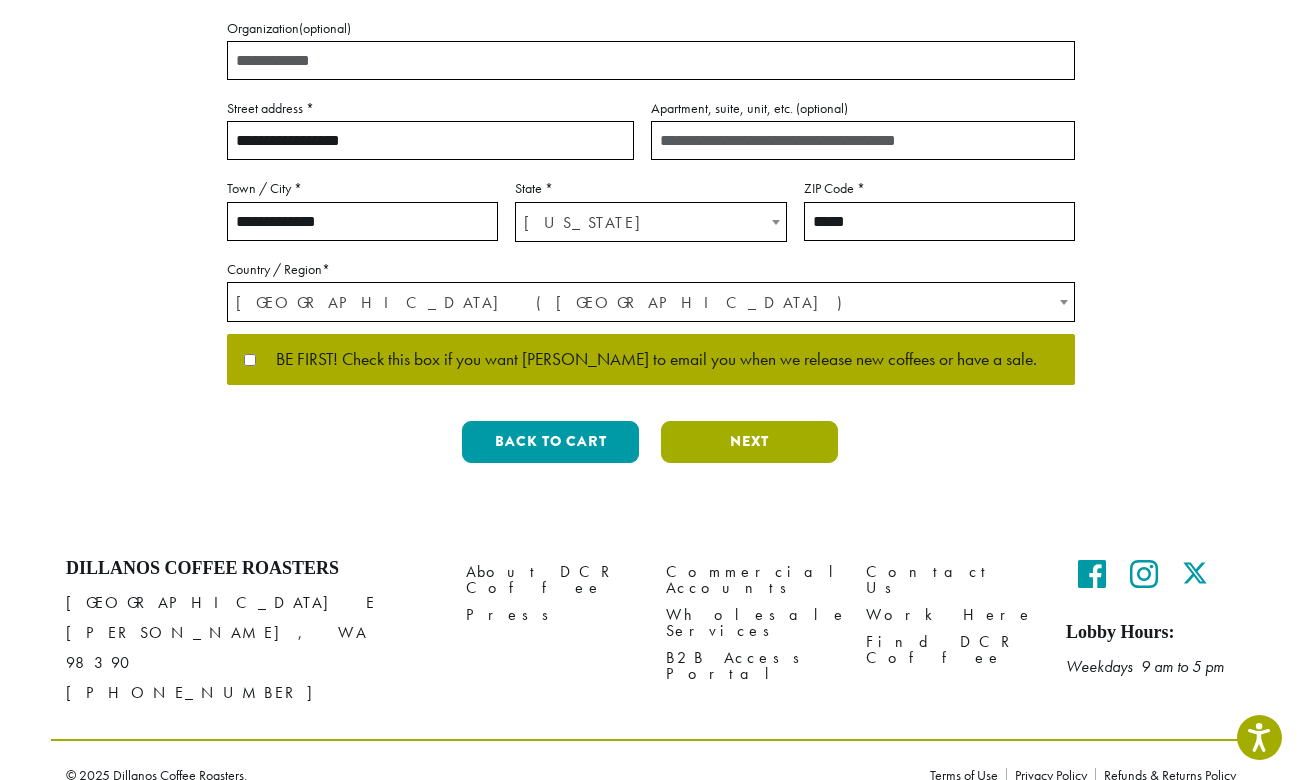 click on "Next" at bounding box center [749, 442] 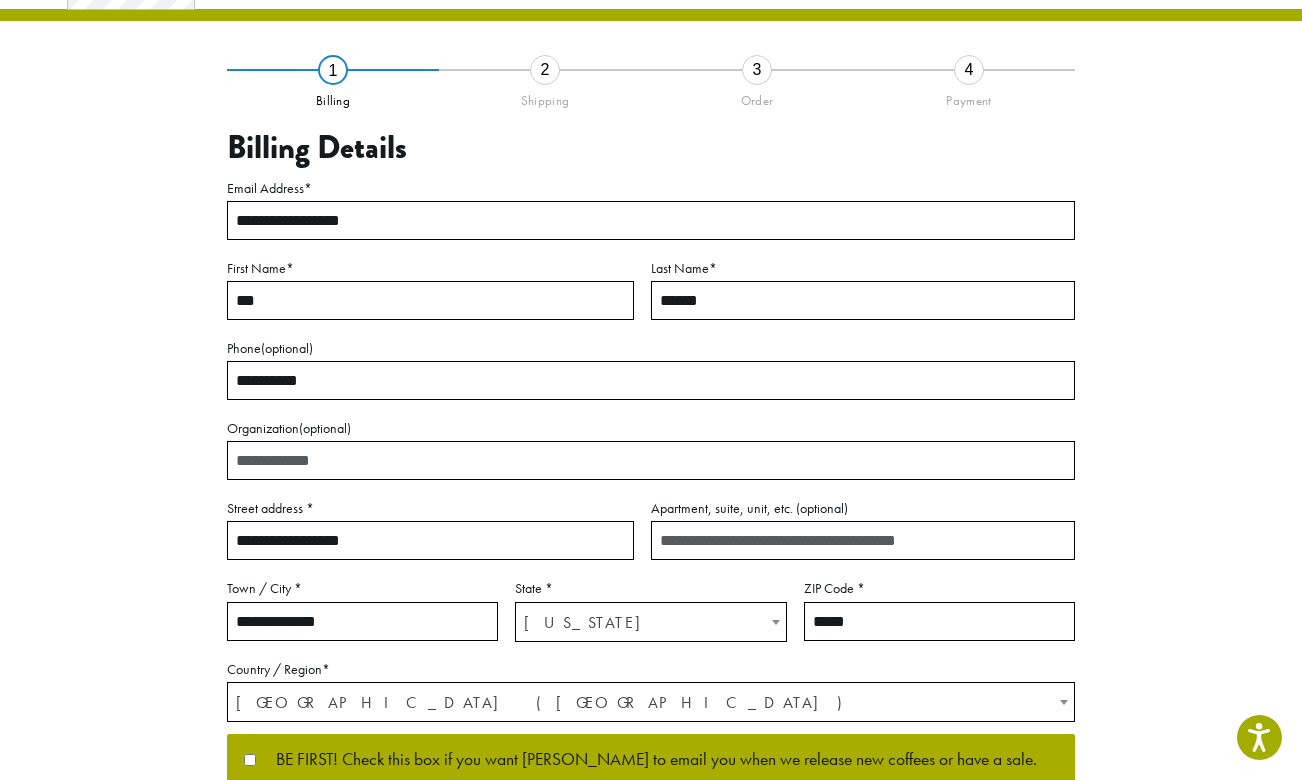 scroll, scrollTop: 63, scrollLeft: 0, axis: vertical 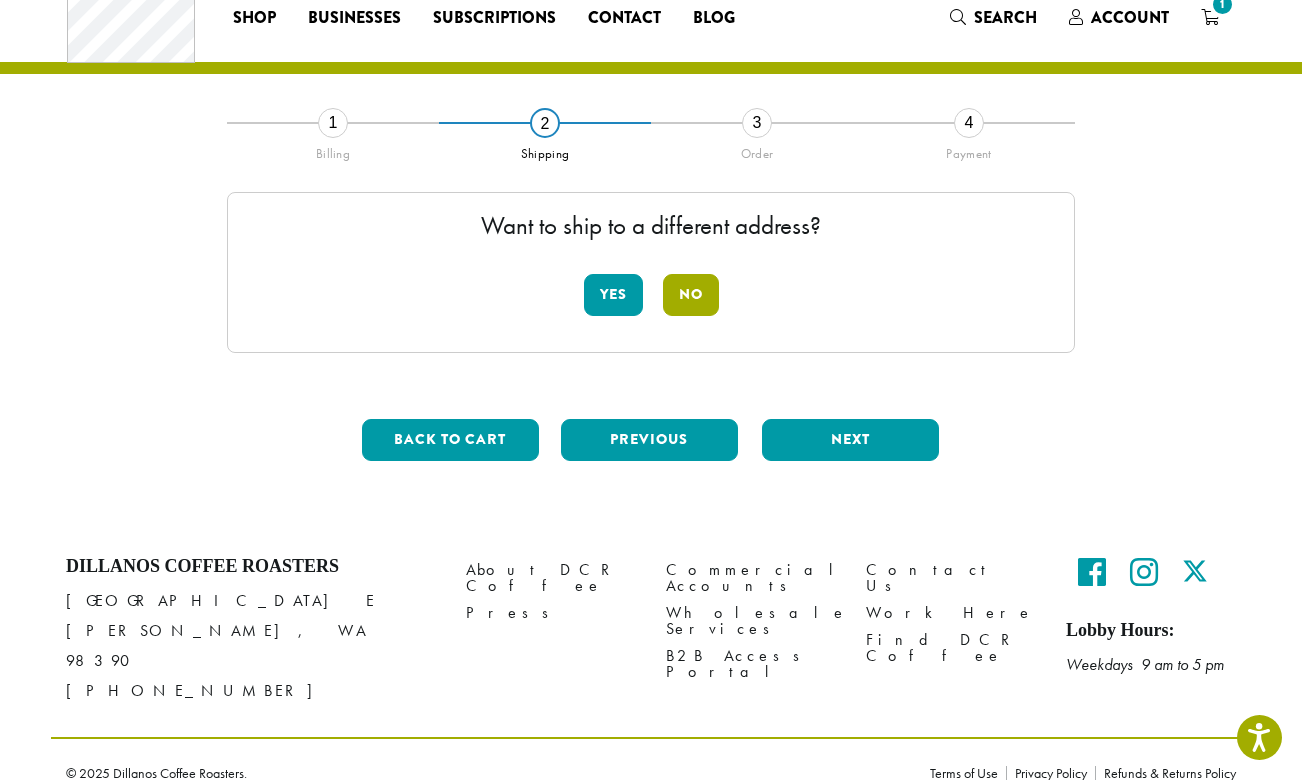 click on "No" at bounding box center (691, 295) 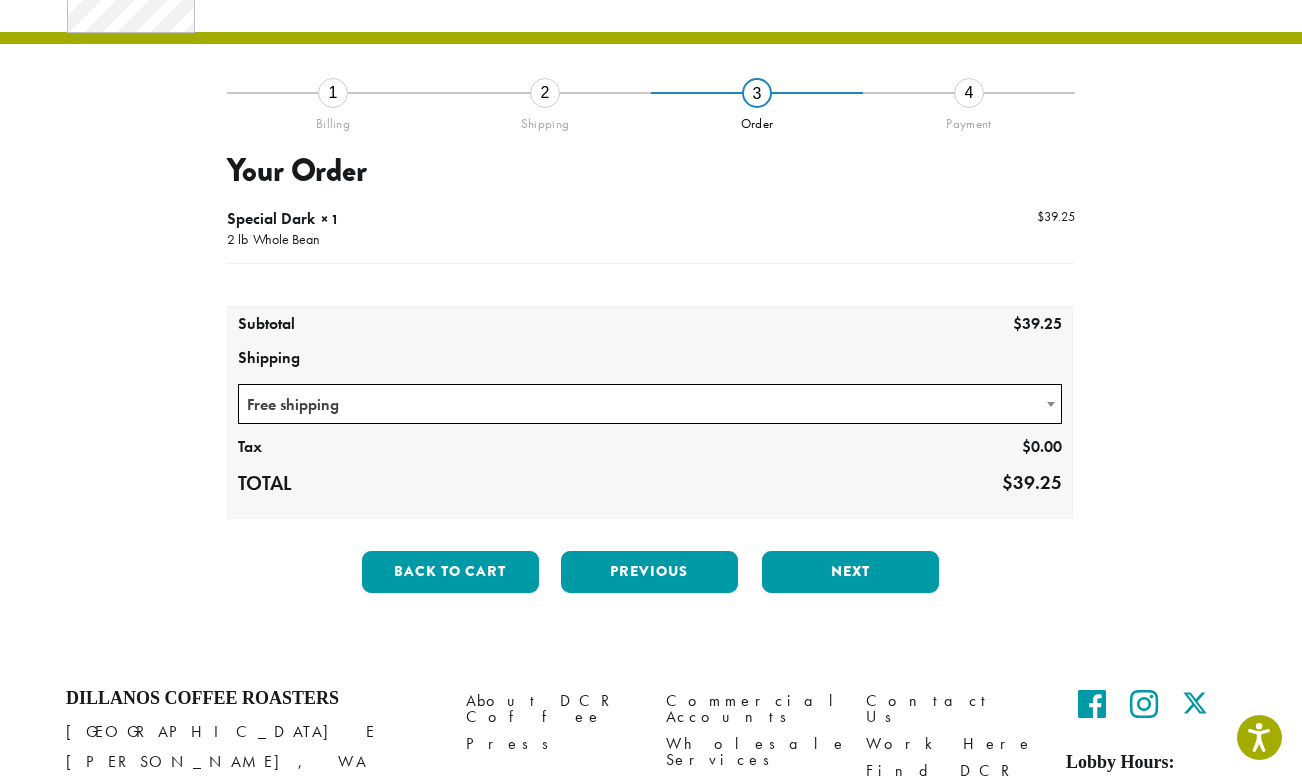 scroll, scrollTop: 94, scrollLeft: 0, axis: vertical 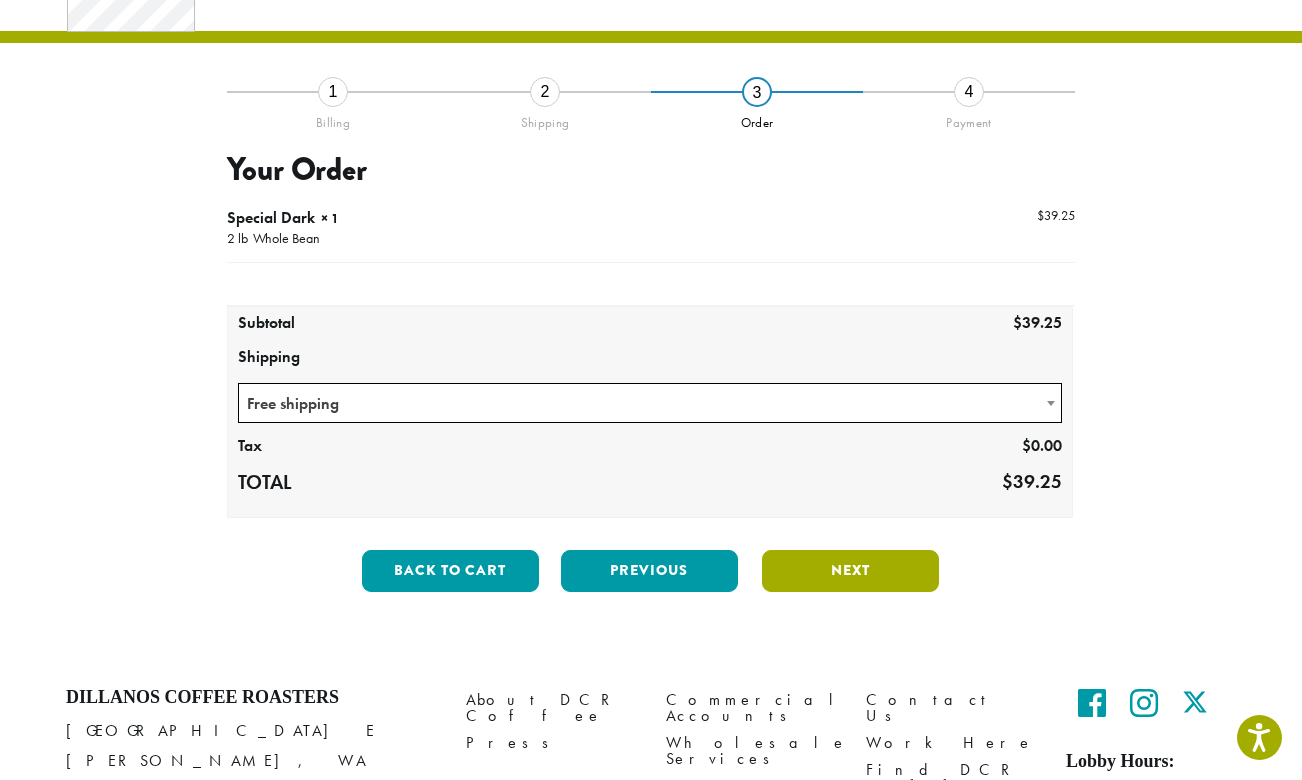 click on "Next" at bounding box center [850, 571] 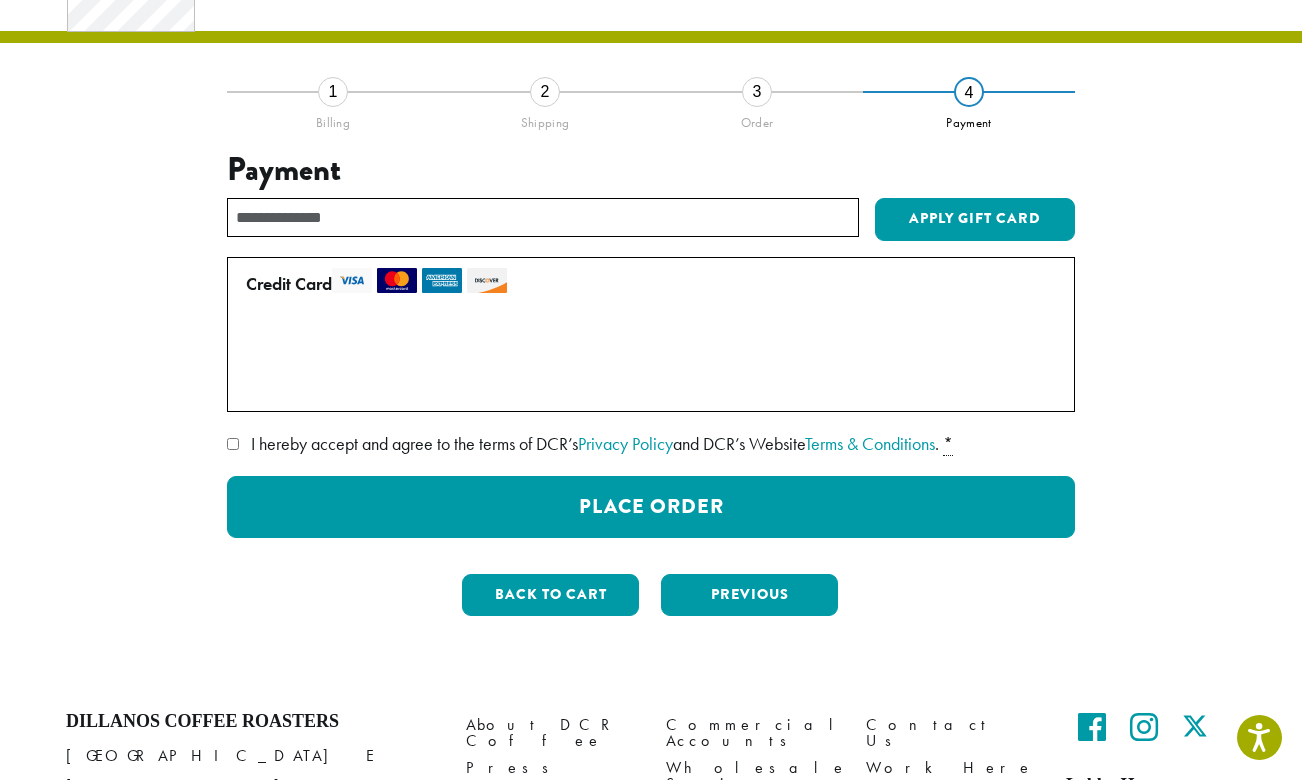 click on "I hereby accept and agree to the terms of DCR’s  Privacy Policy  and DCR’s Website  Terms & Conditions ." at bounding box center (595, 443) 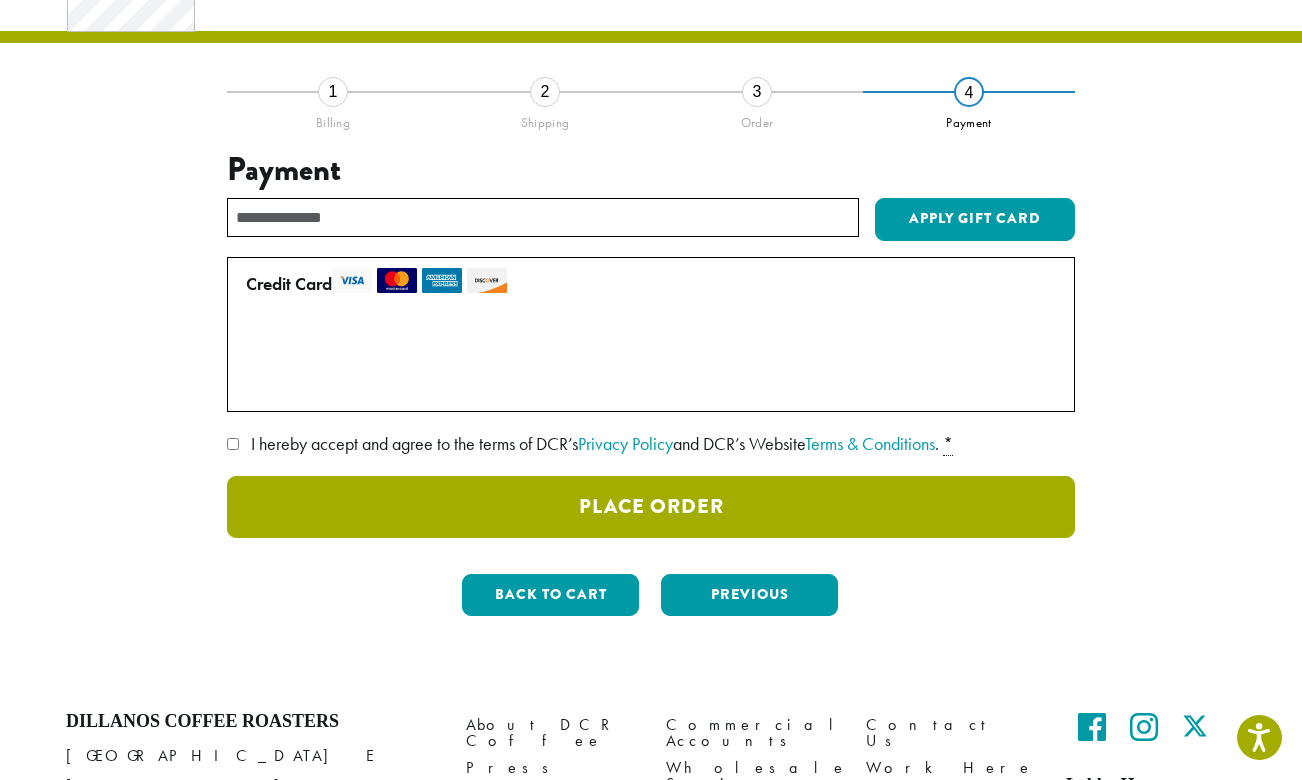 click on "Place Order" at bounding box center (651, 507) 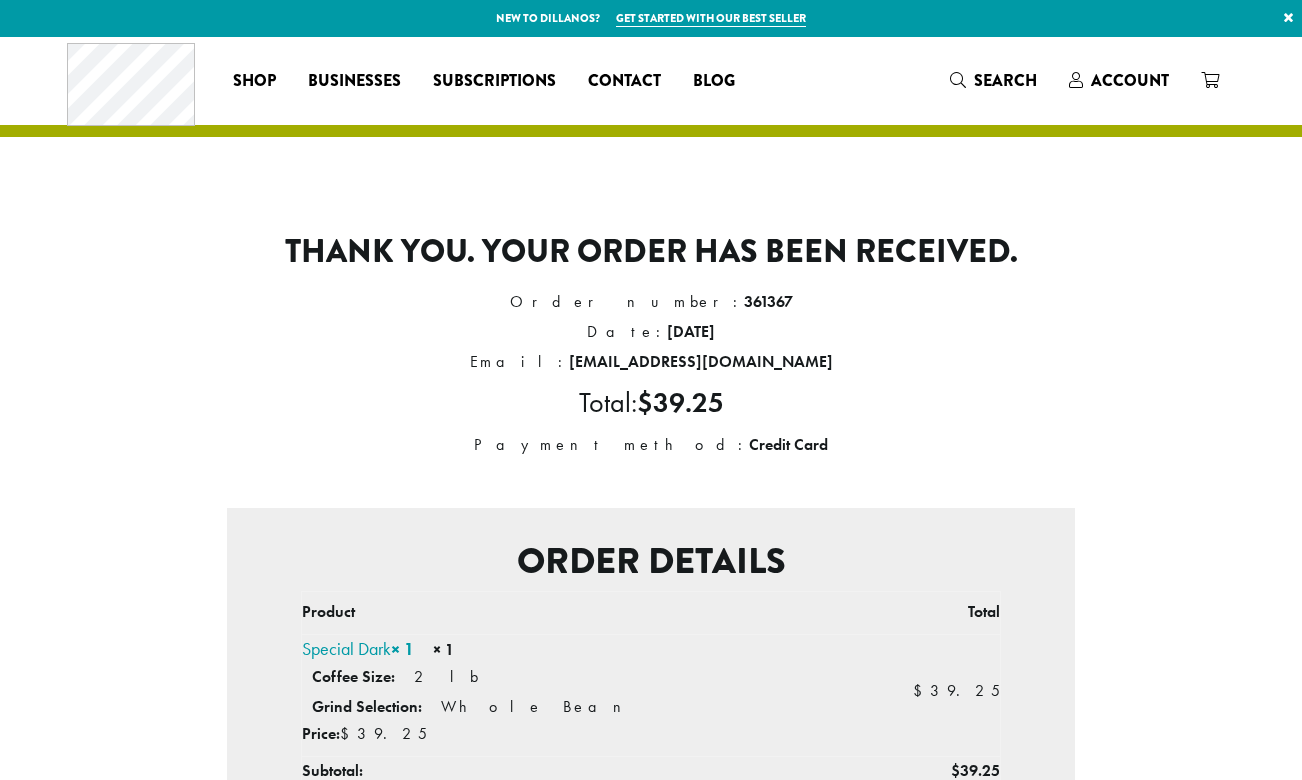 scroll, scrollTop: 0, scrollLeft: 0, axis: both 